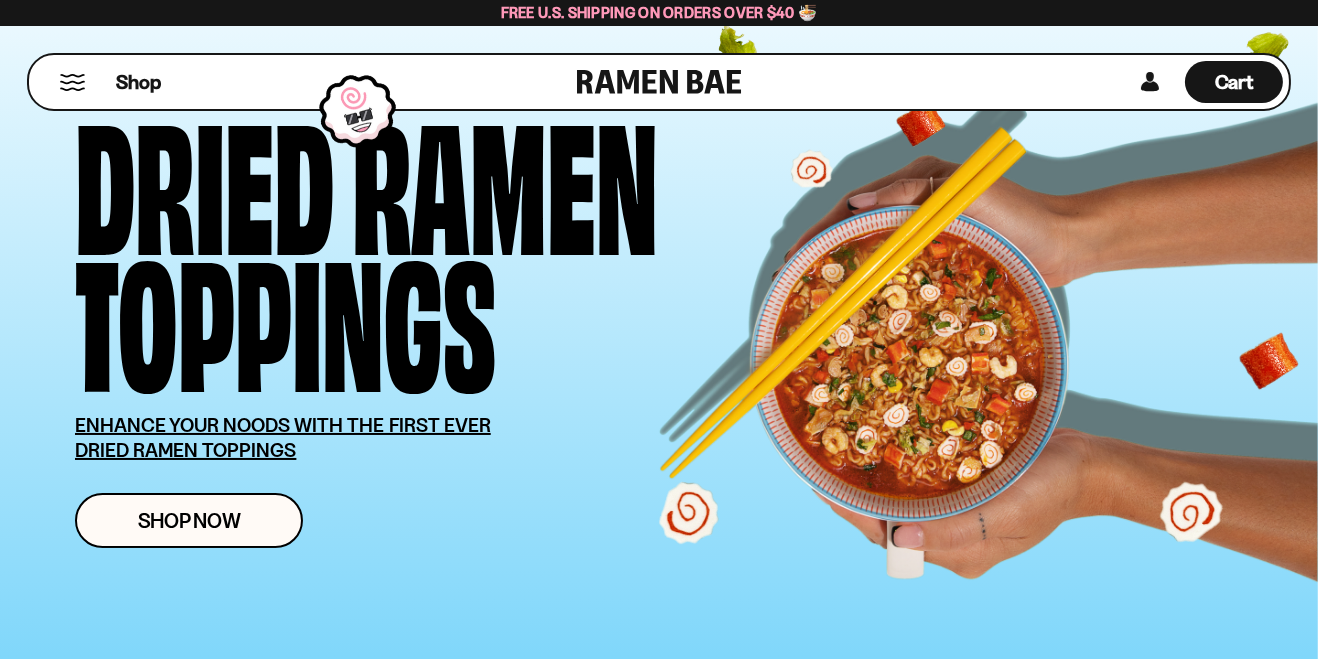 scroll, scrollTop: 96, scrollLeft: 0, axis: vertical 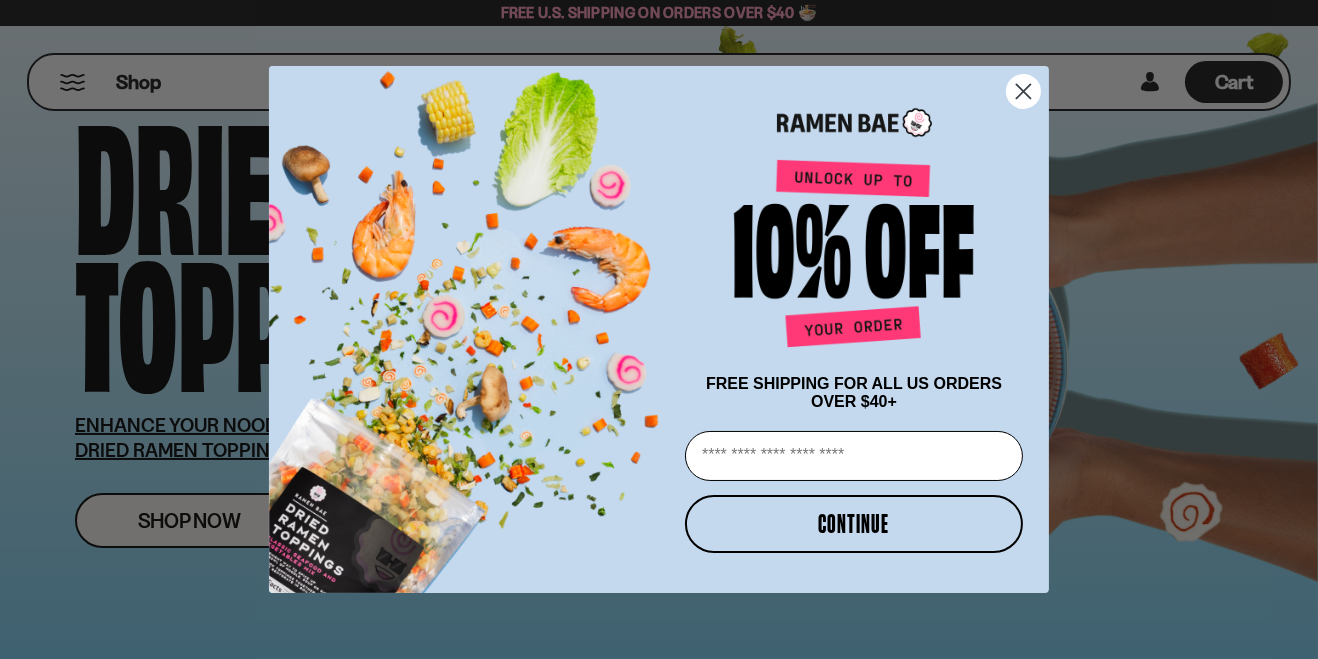 click 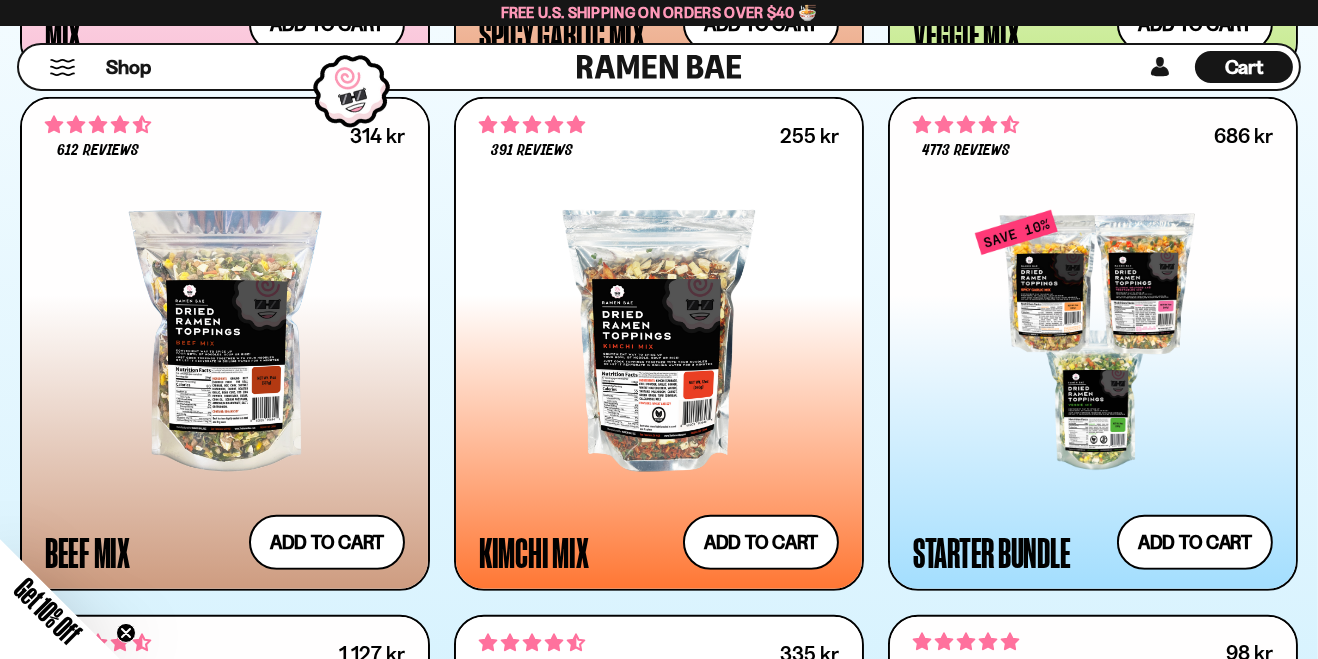 scroll, scrollTop: 1504, scrollLeft: 0, axis: vertical 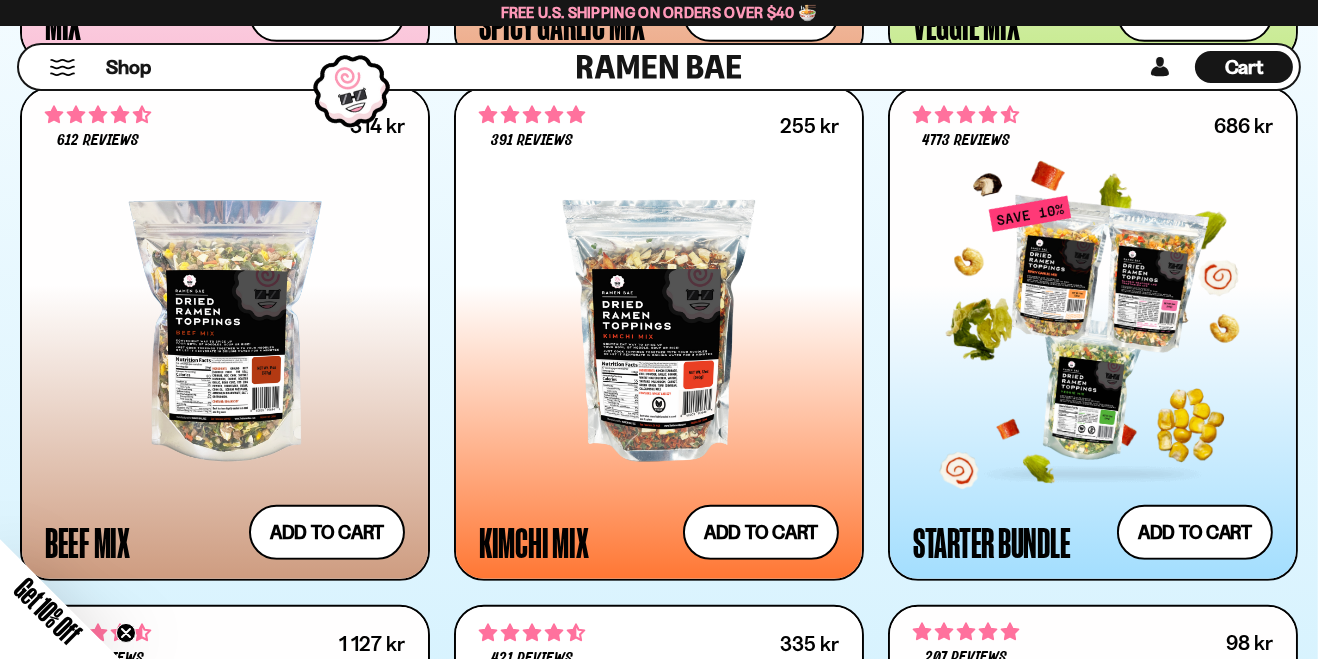 click at bounding box center (1093, 330) 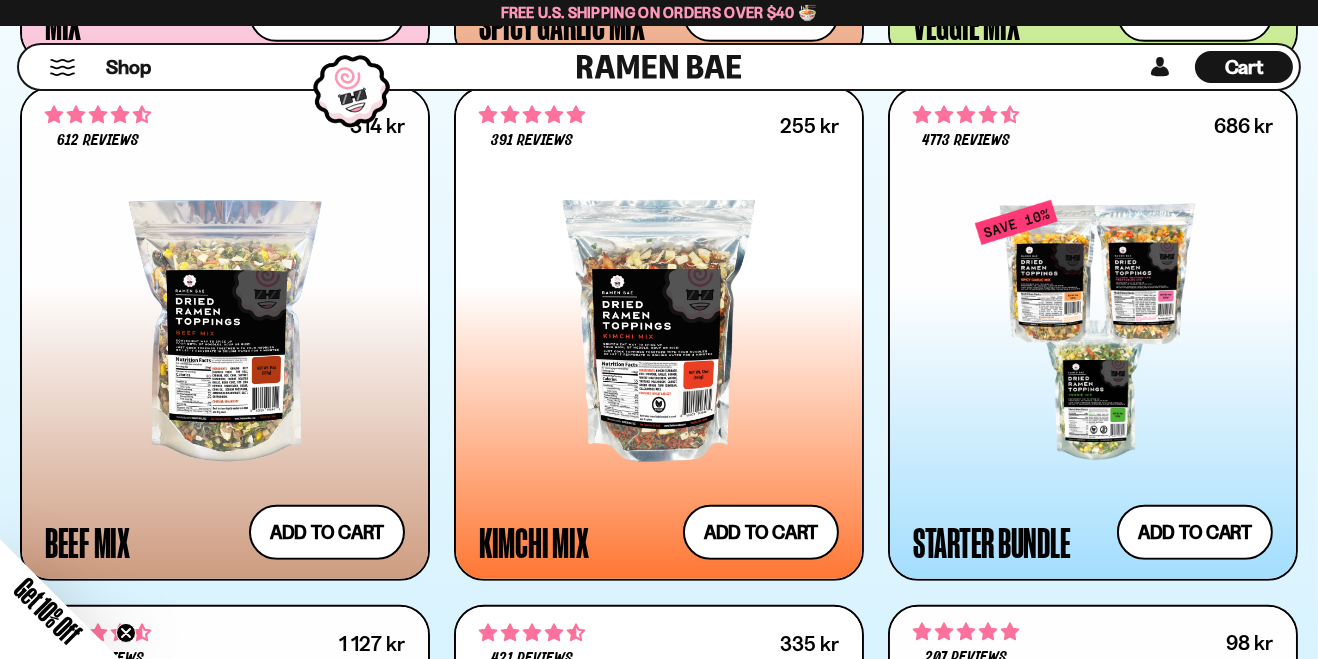 scroll, scrollTop: 1560, scrollLeft: 0, axis: vertical 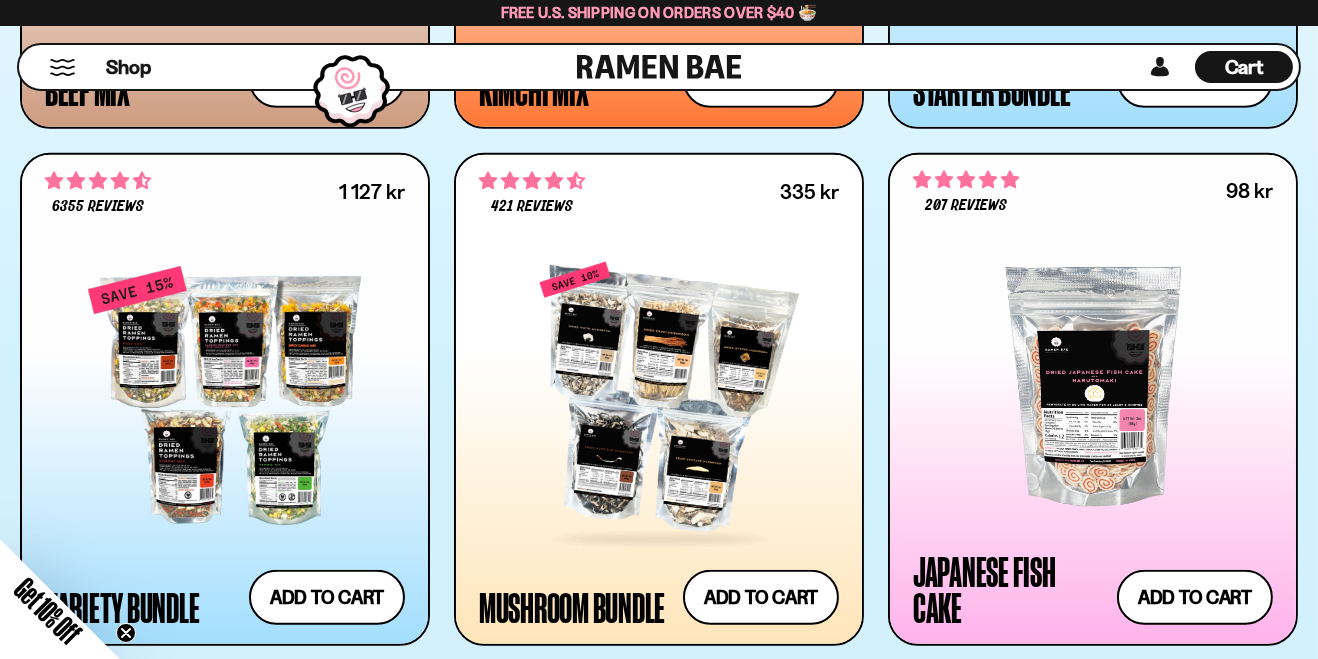 click at bounding box center [659, 395] 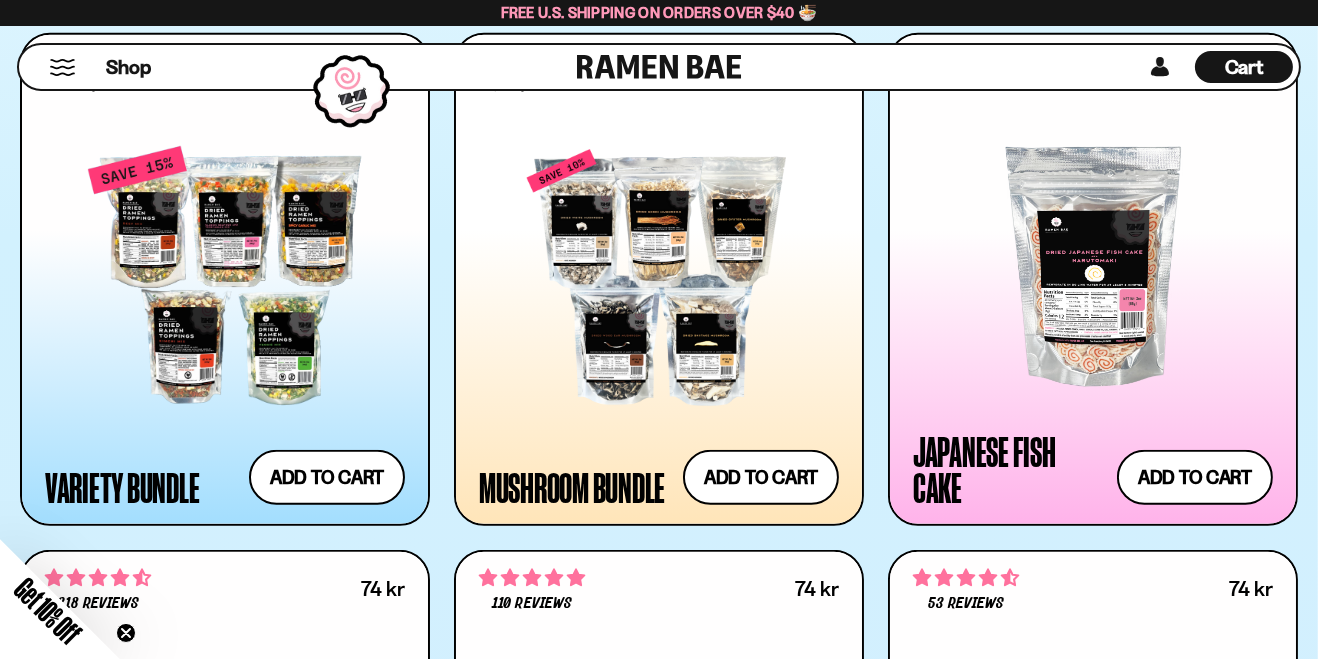 scroll, scrollTop: 2005, scrollLeft: 0, axis: vertical 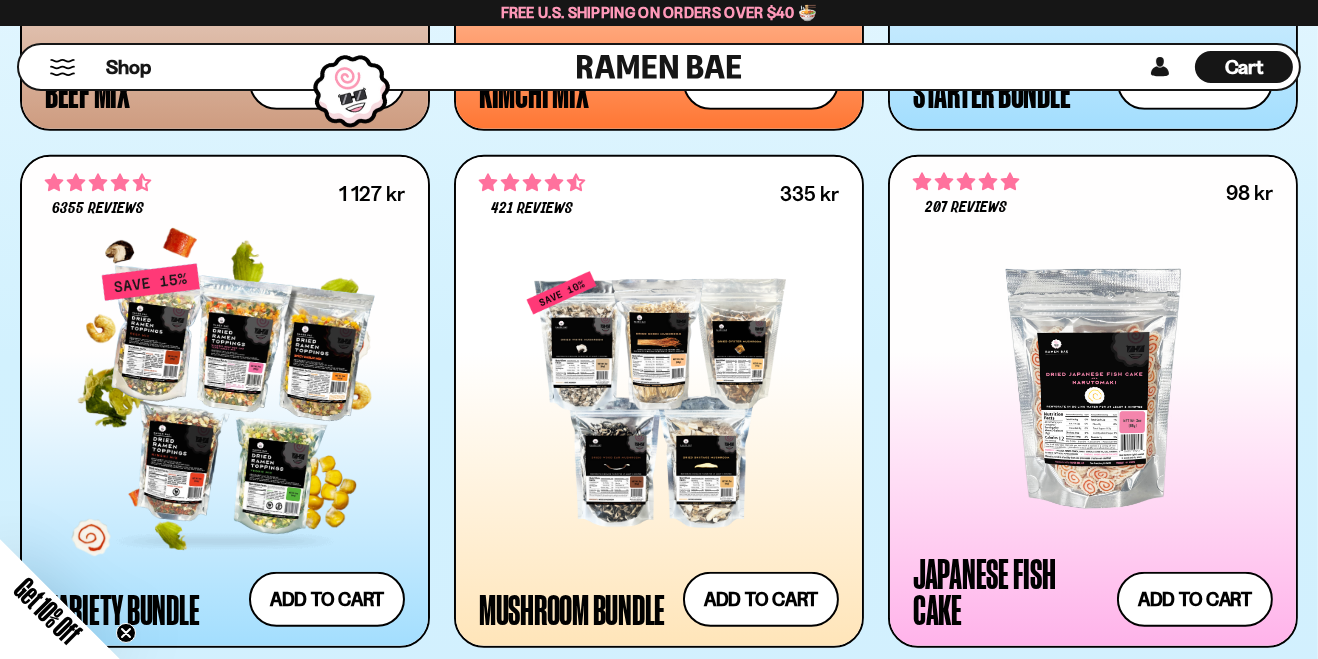 click at bounding box center (225, 397) 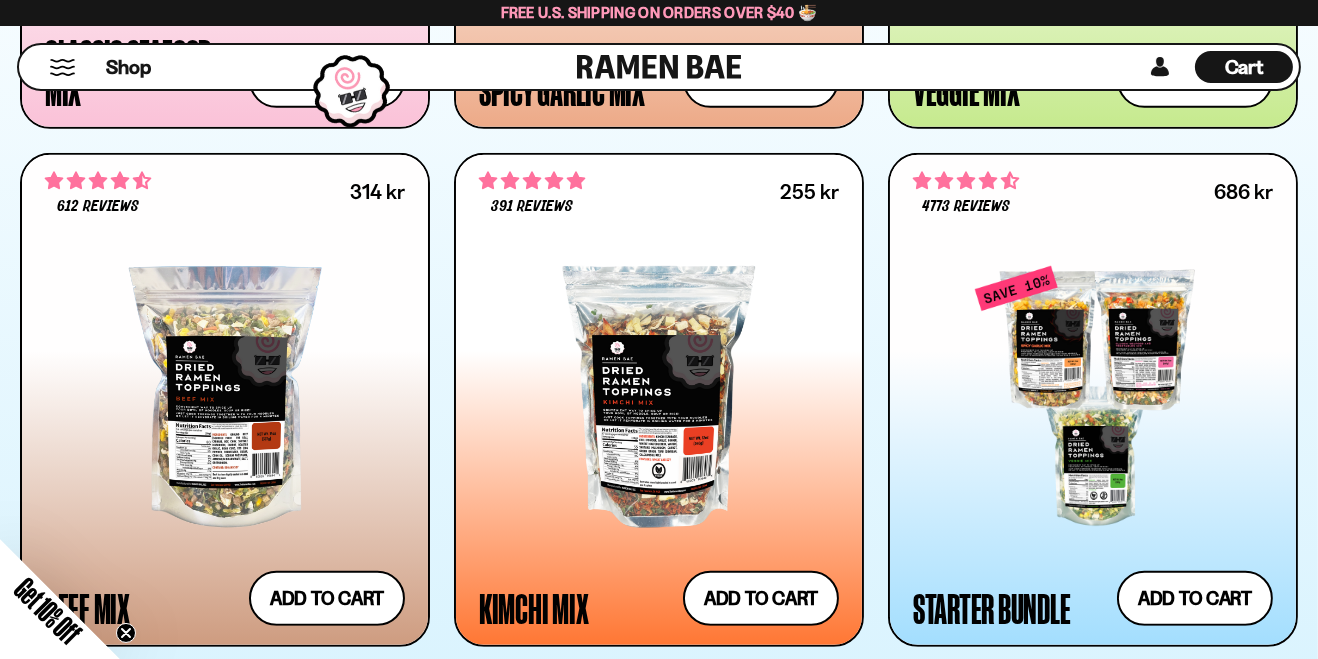 scroll, scrollTop: 1442, scrollLeft: 0, axis: vertical 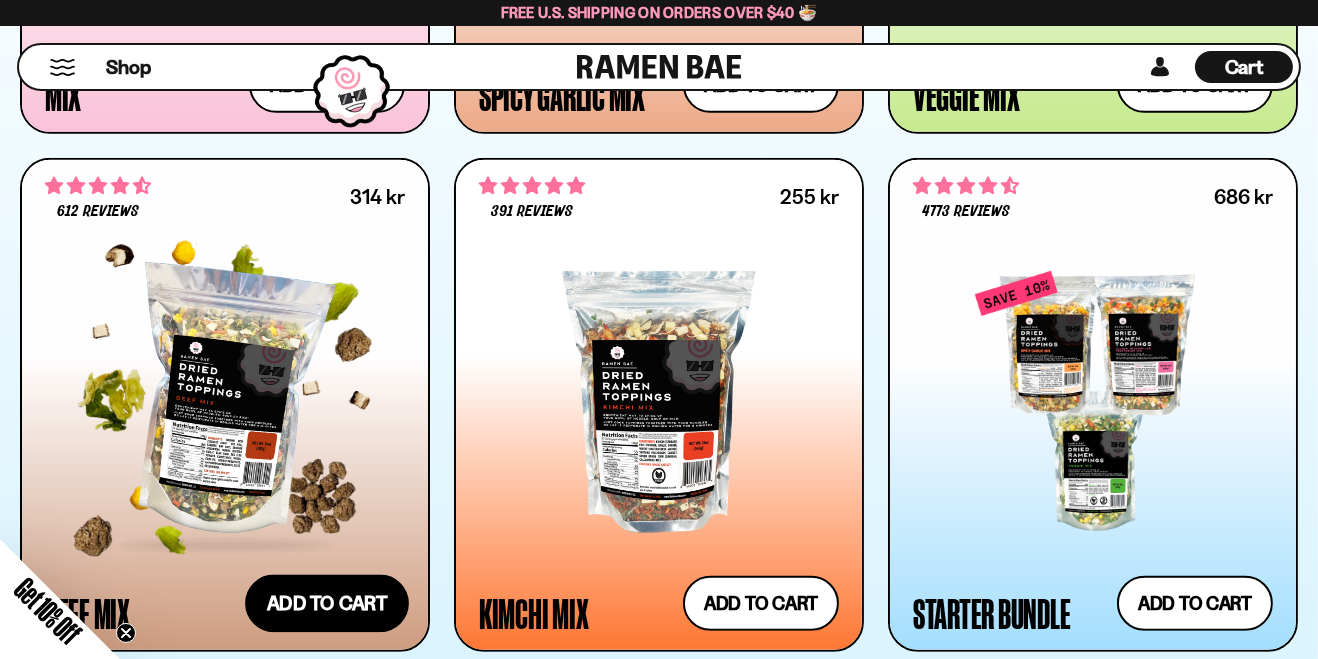 click on "Add to cart
Add
—
Regular price
314 kr
Regular price
Sale price
314 kr
Unit price
/
per" at bounding box center (327, 604) 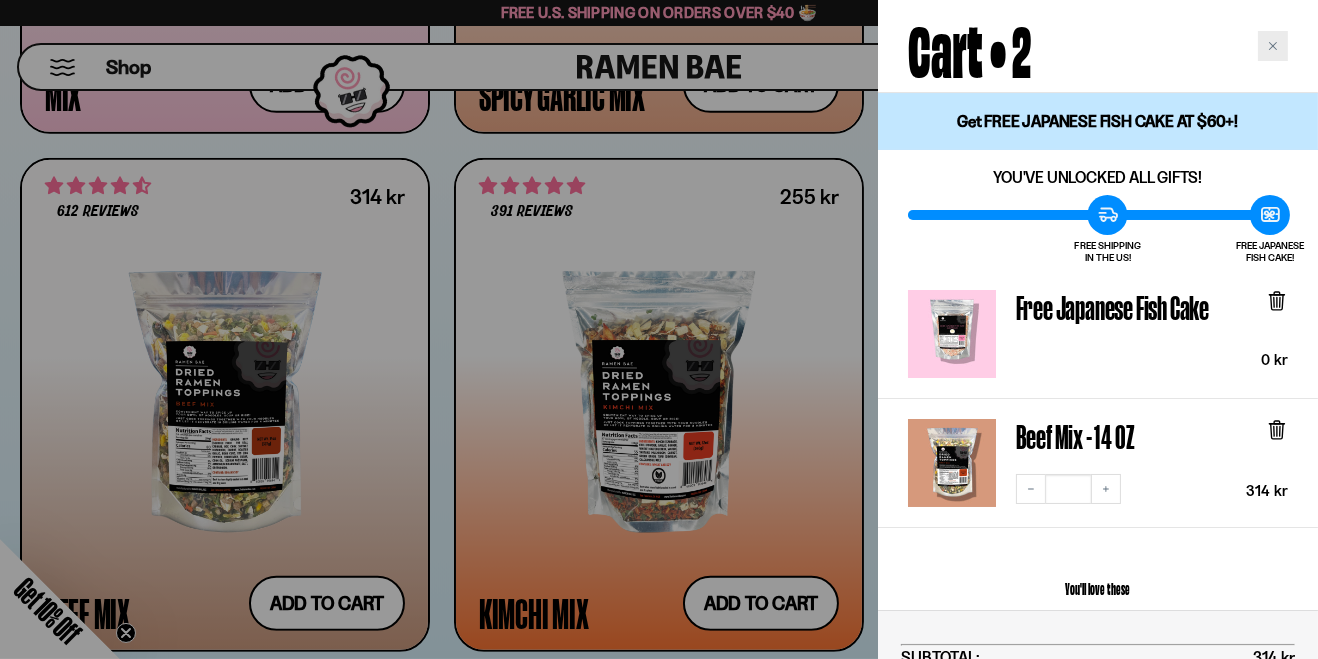 click 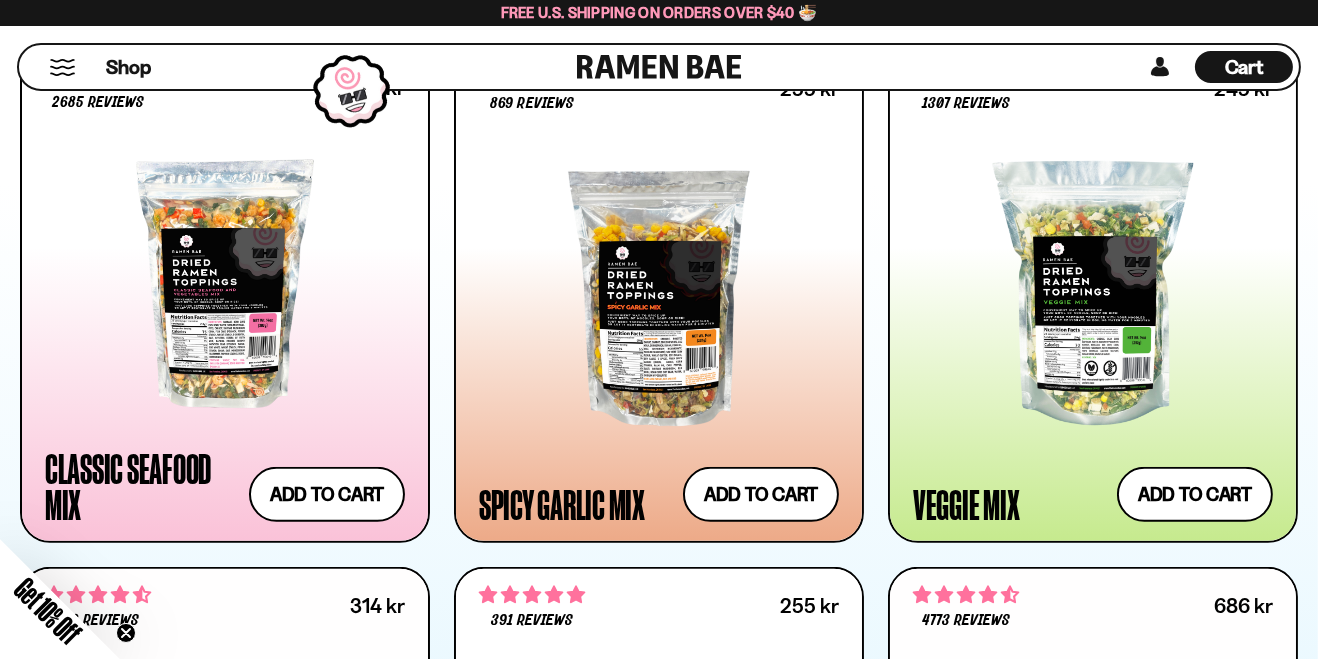 scroll, scrollTop: 1032, scrollLeft: 0, axis: vertical 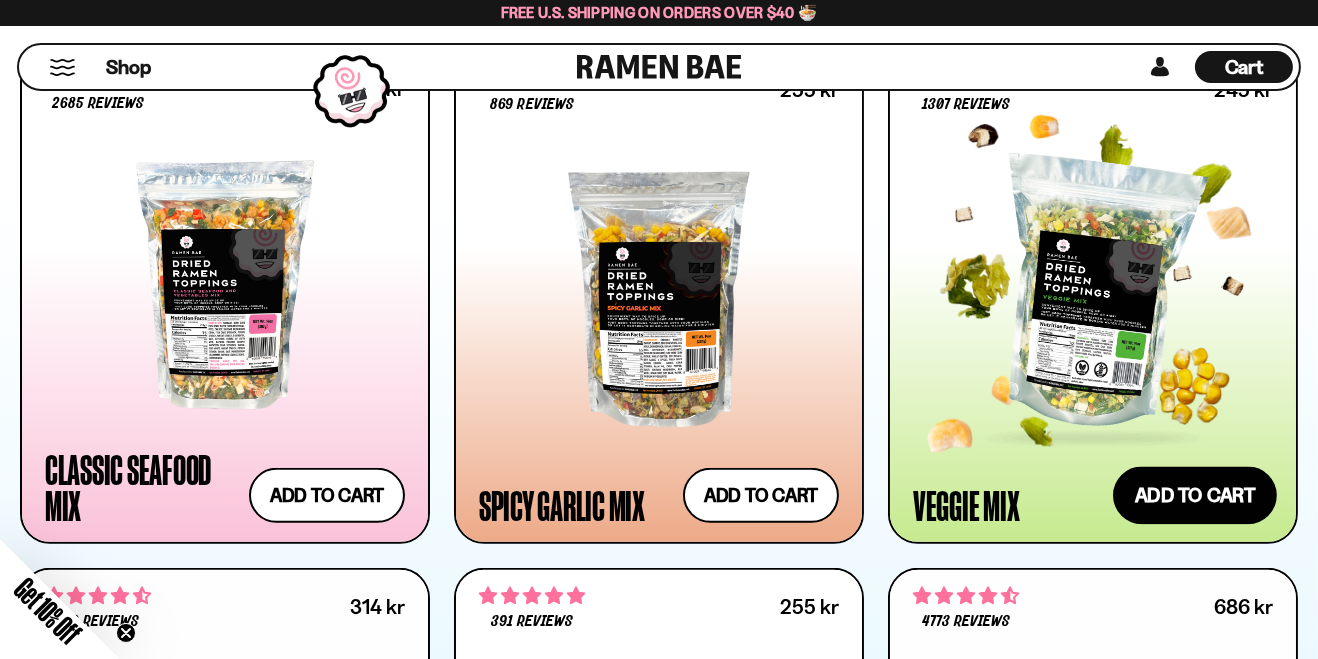 click on "Add to cart
Add
—
Regular price
245 kr
Regular price
Sale price
245 kr
Unit price
/
per" at bounding box center (1195, 496) 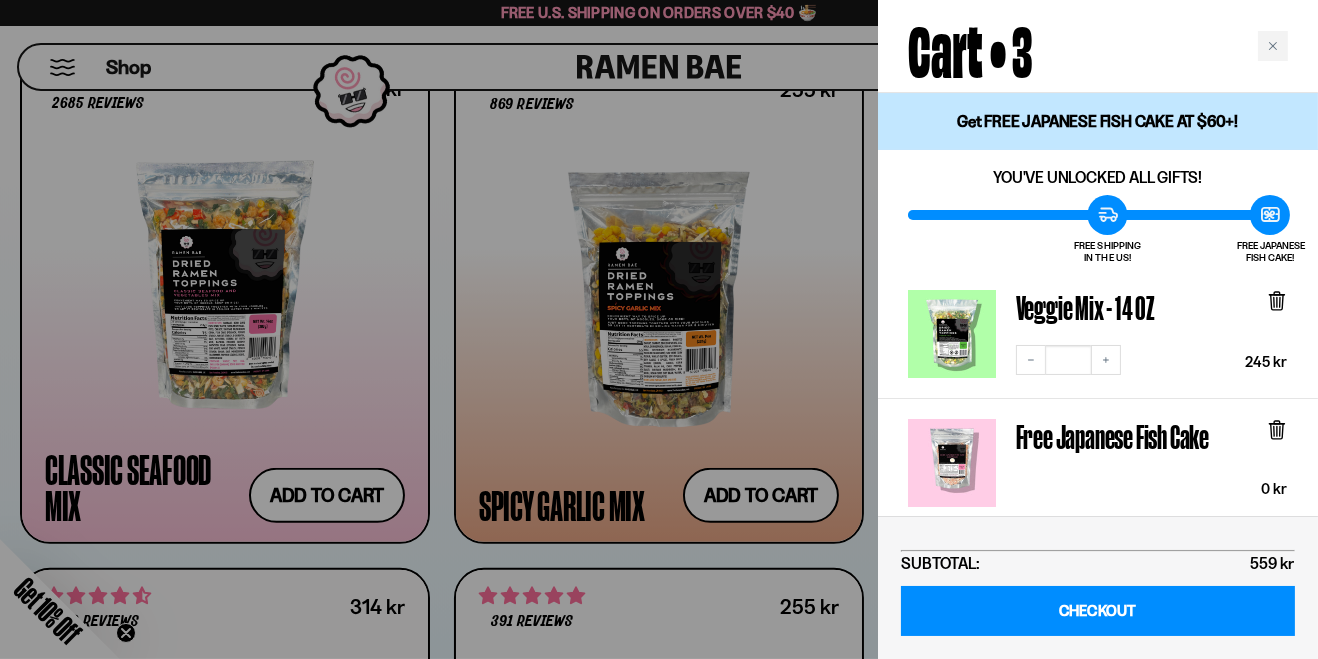 click at bounding box center (659, 329) 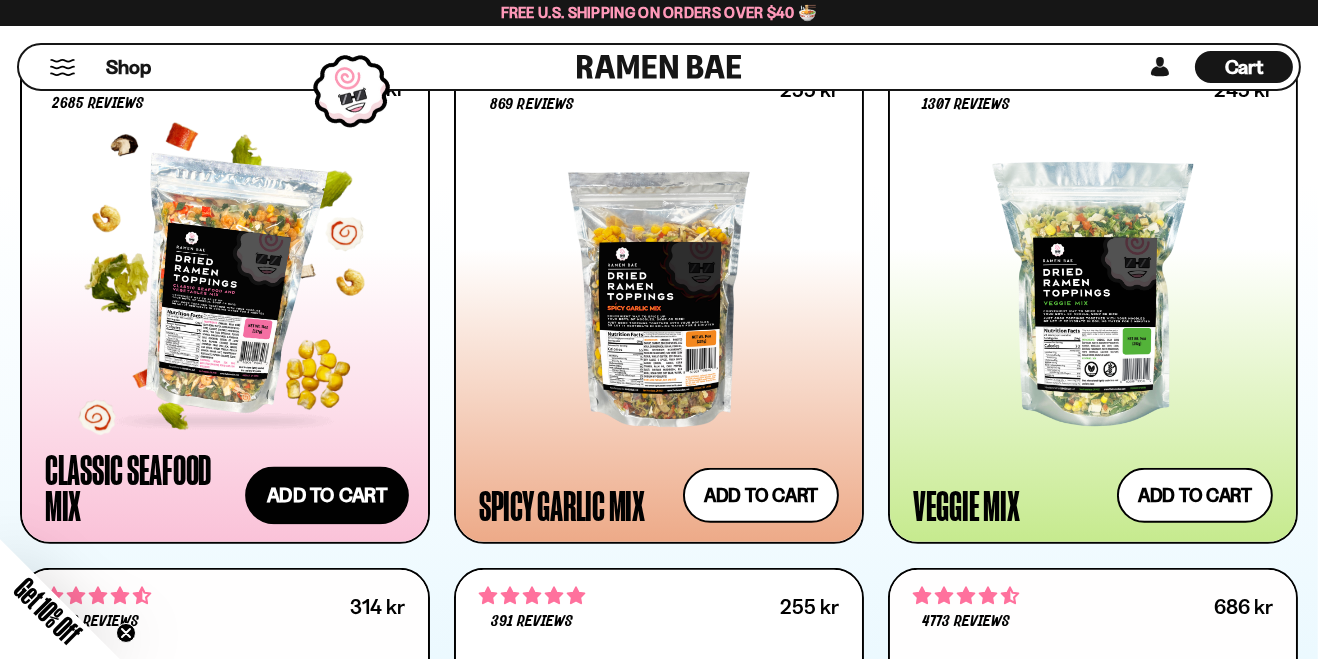 click on "Add to cart
Add
—
Regular price
265 kr
Regular price
Sale price
265 kr
Unit price
/
per" at bounding box center [327, 496] 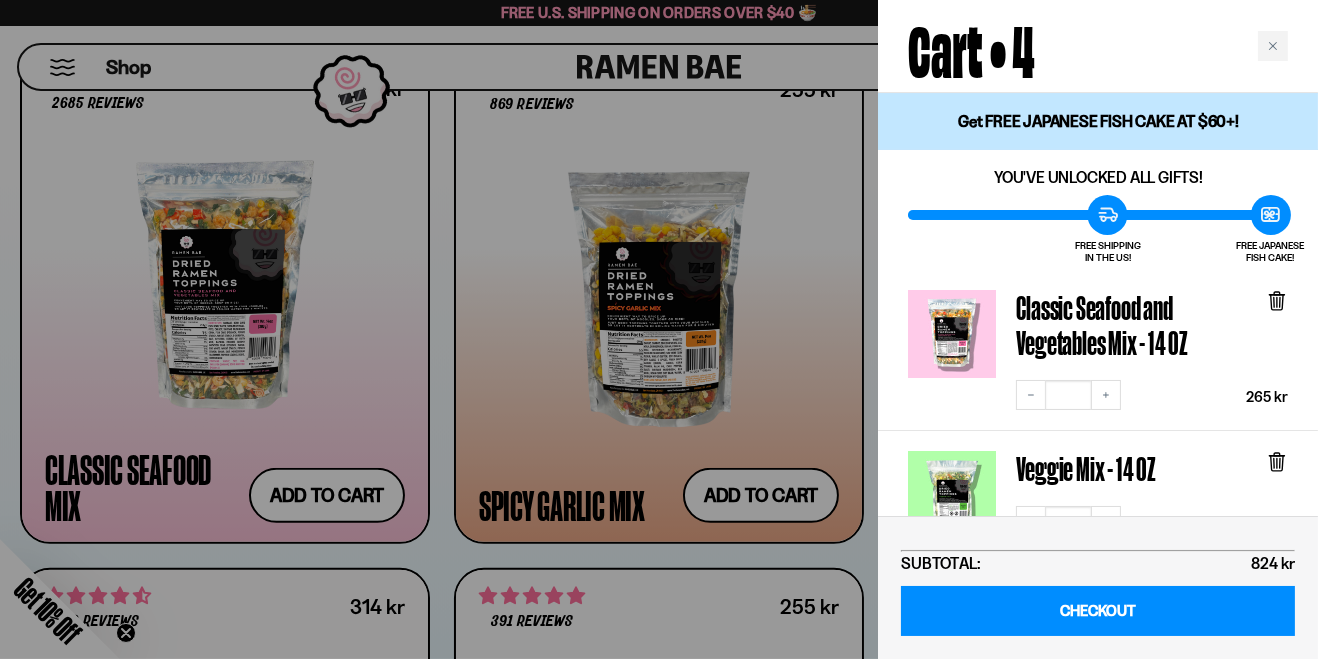 click at bounding box center (659, 329) 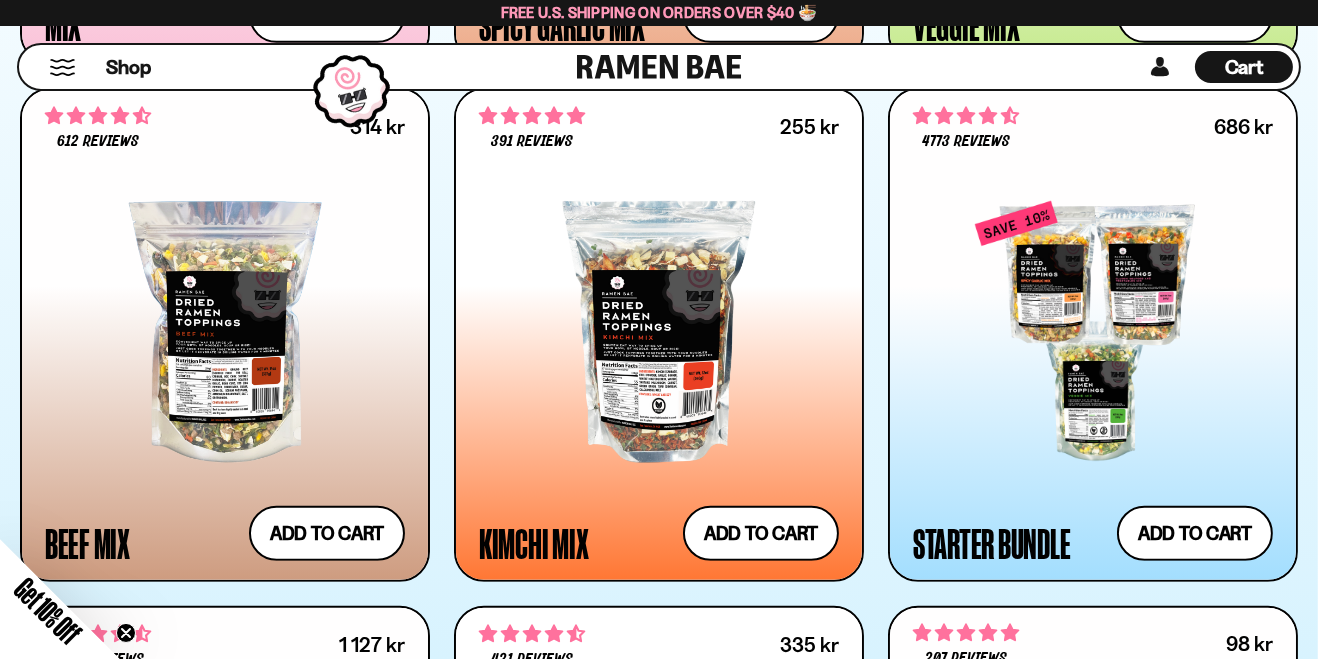scroll, scrollTop: 1513, scrollLeft: 0, axis: vertical 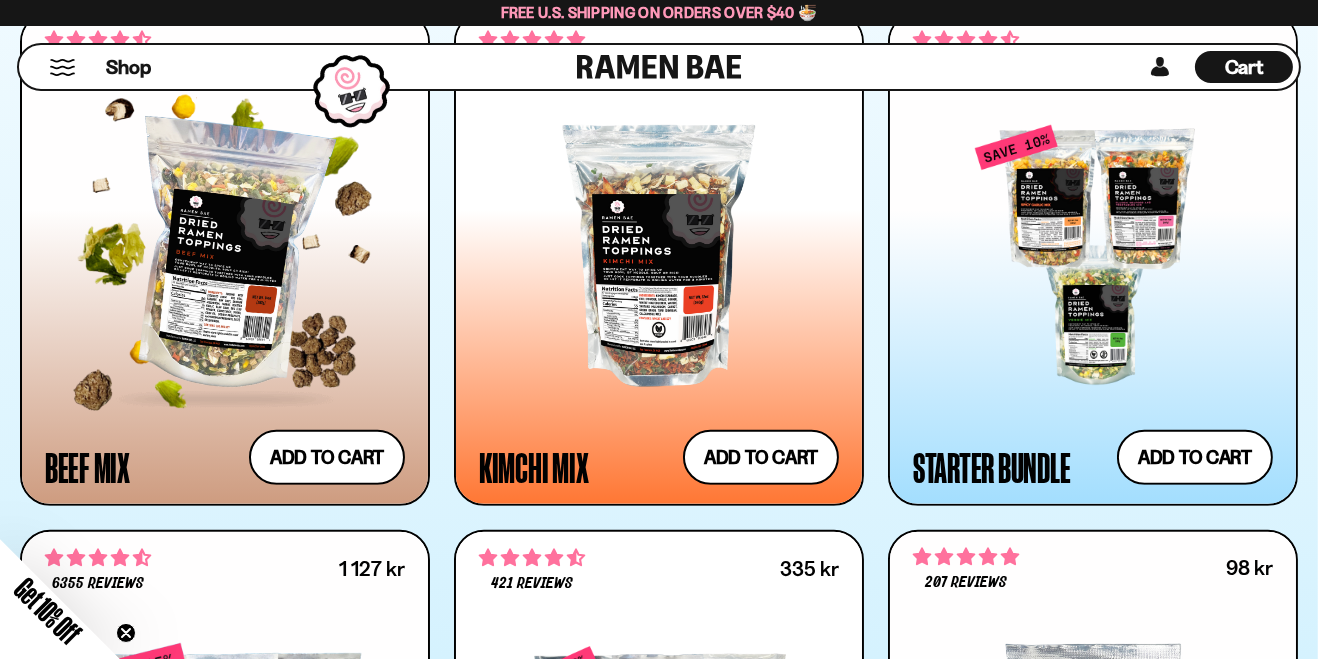 click at bounding box center [225, 255] 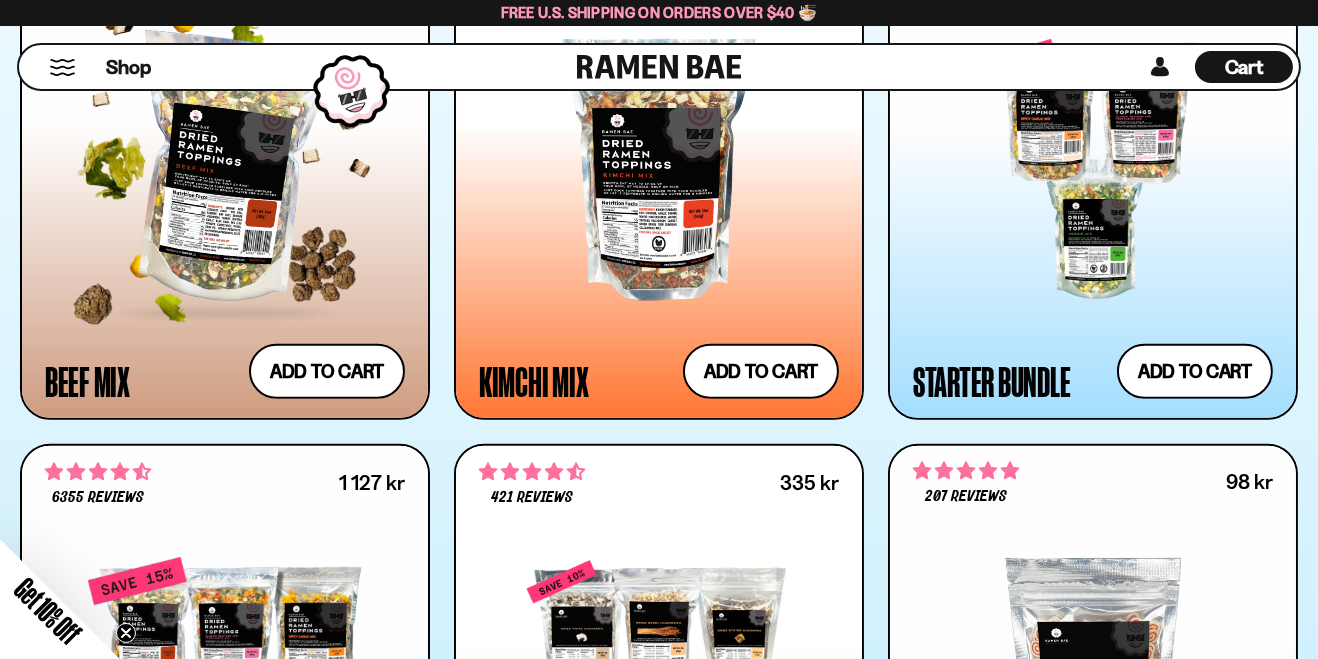 scroll, scrollTop: 1682, scrollLeft: 0, axis: vertical 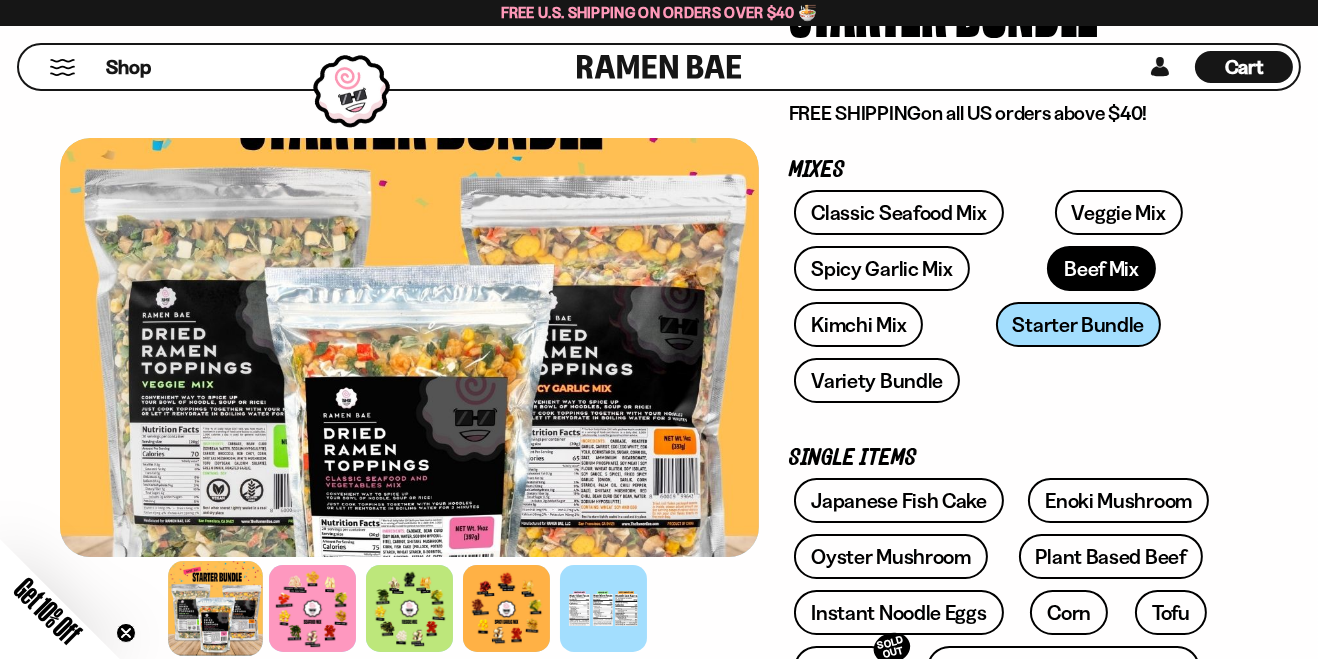 click on "Beef Mix" at bounding box center (1101, 268) 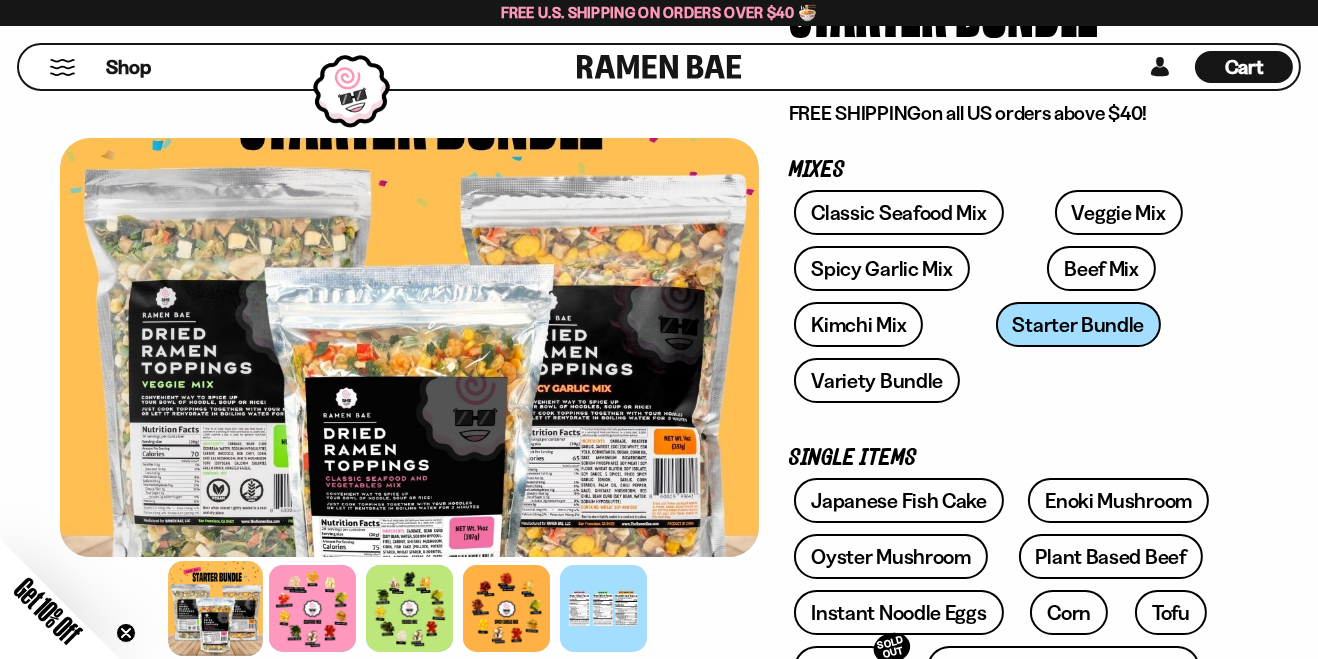 scroll, scrollTop: 240, scrollLeft: 0, axis: vertical 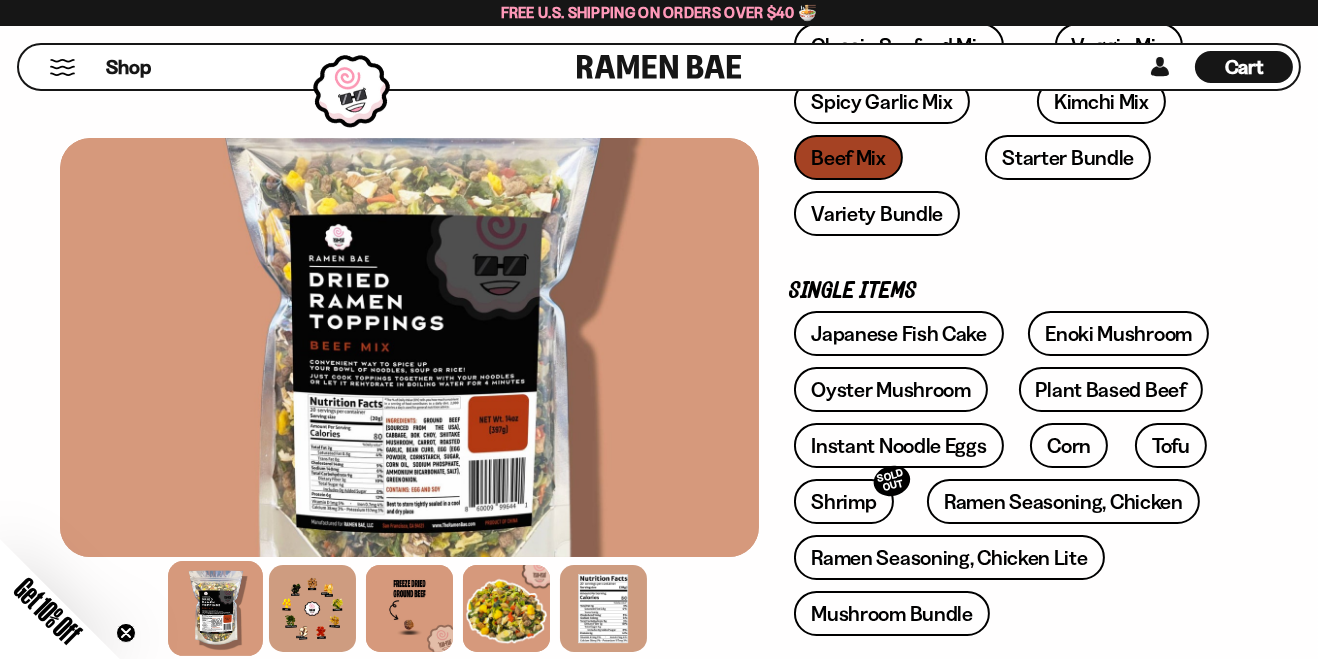 click at bounding box center (312, 608) 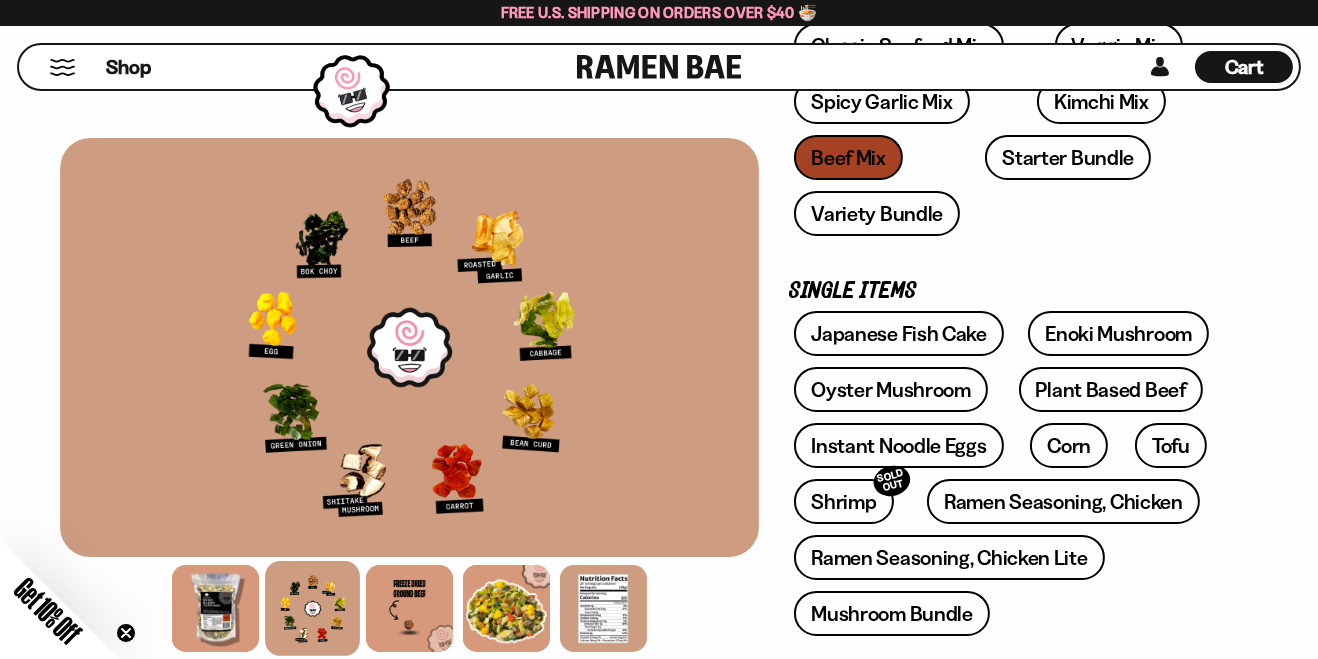 click at bounding box center [506, 608] 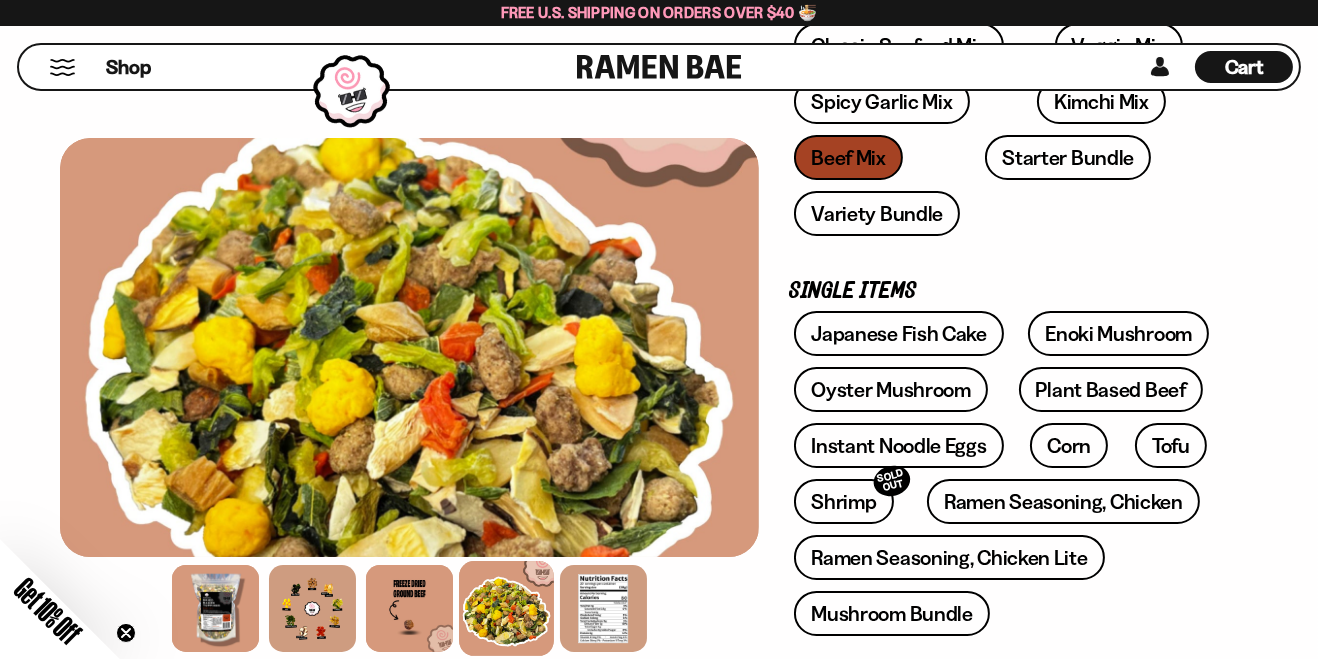 click at bounding box center [409, 608] 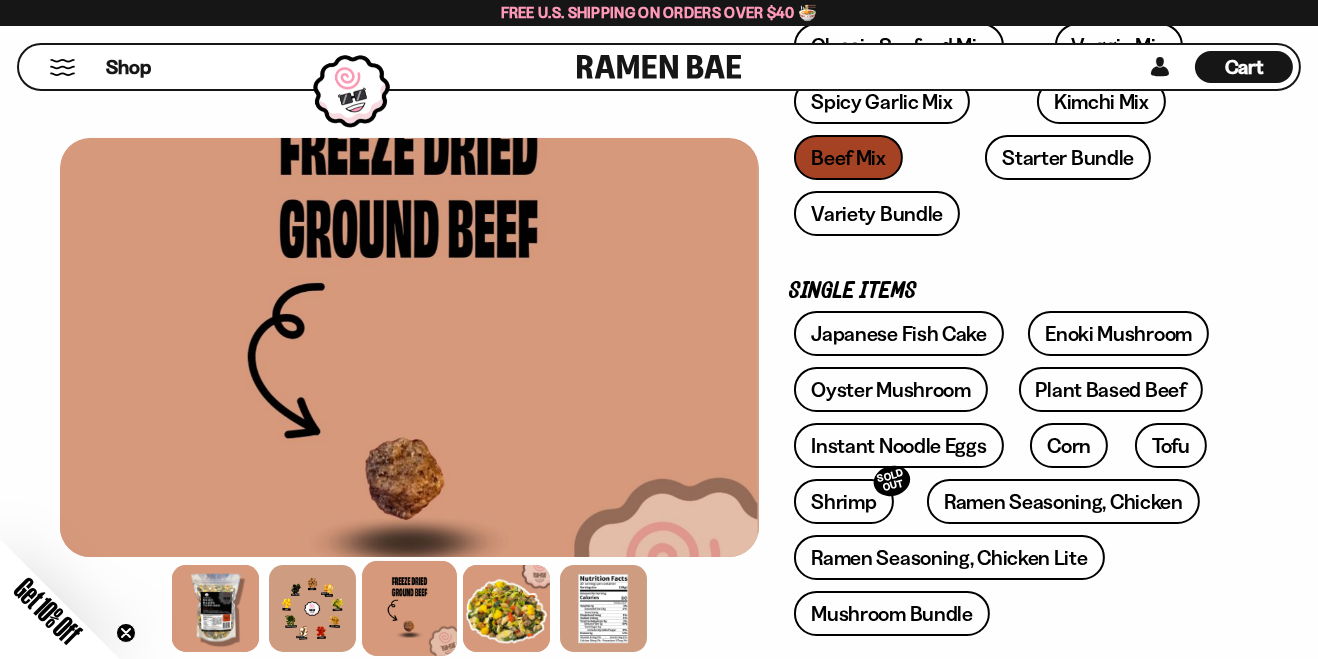 click at bounding box center (215, 608) 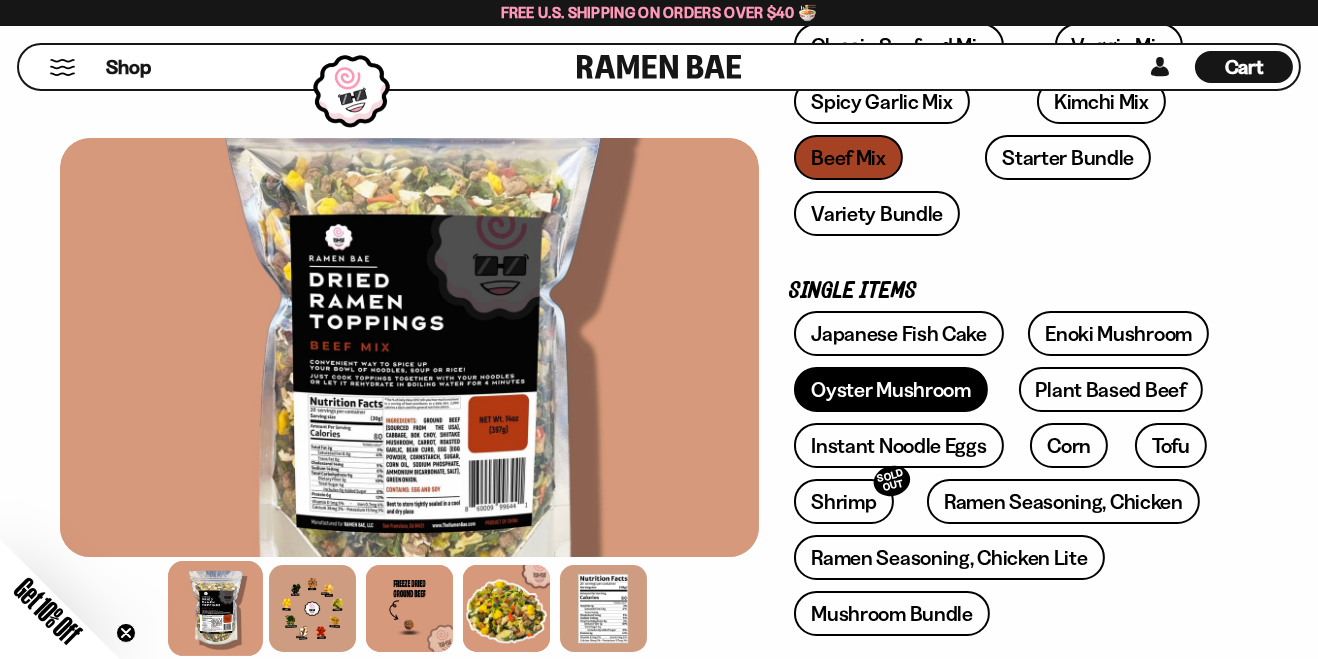 click on "Oyster Mushroom" at bounding box center [891, 389] 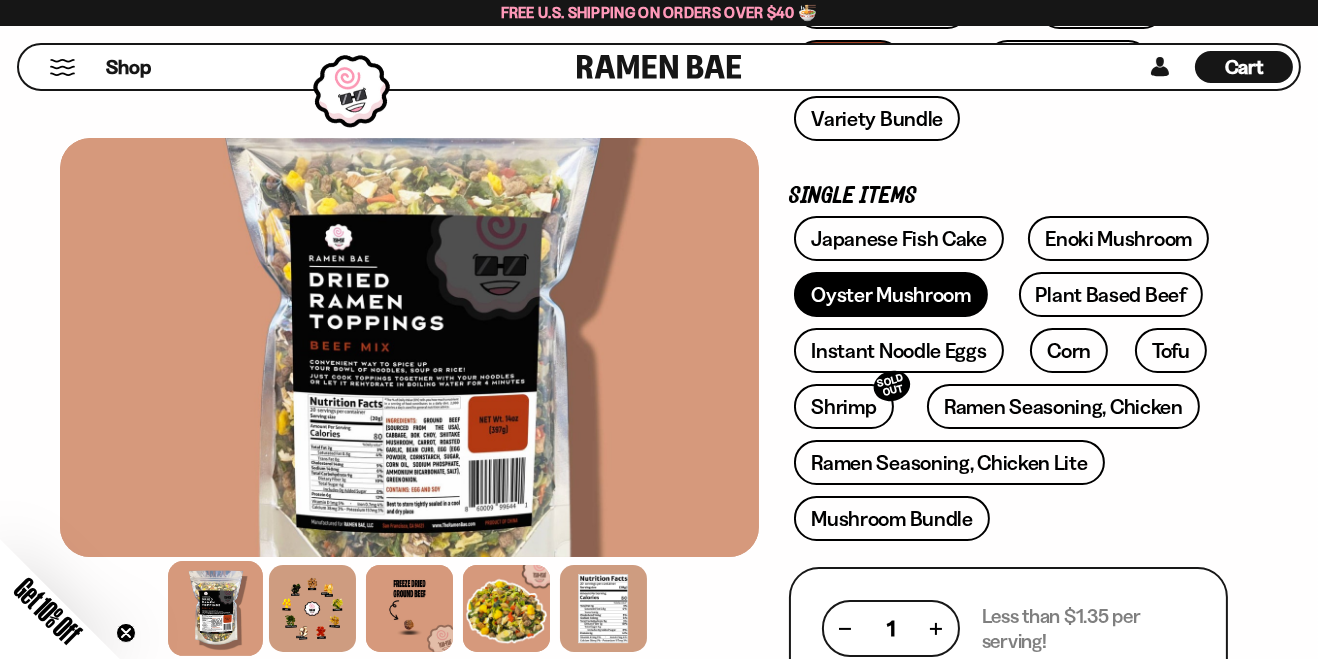 scroll, scrollTop: 502, scrollLeft: 0, axis: vertical 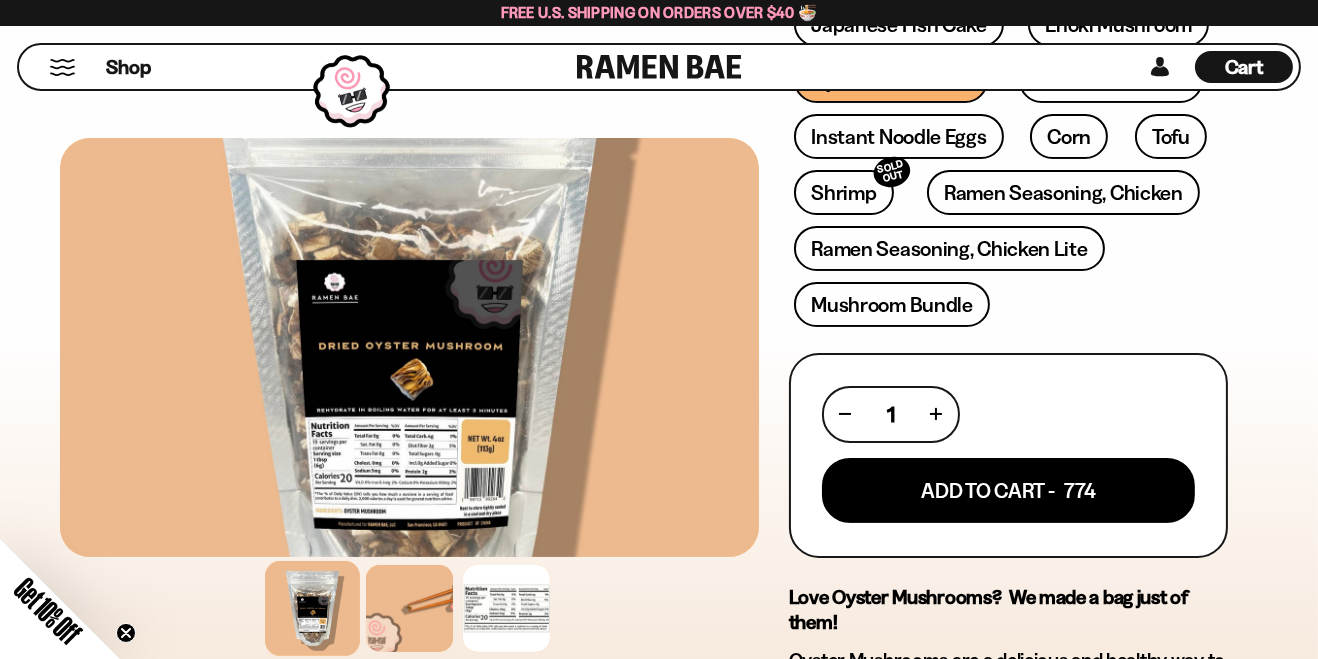 click at bounding box center [409, 608] 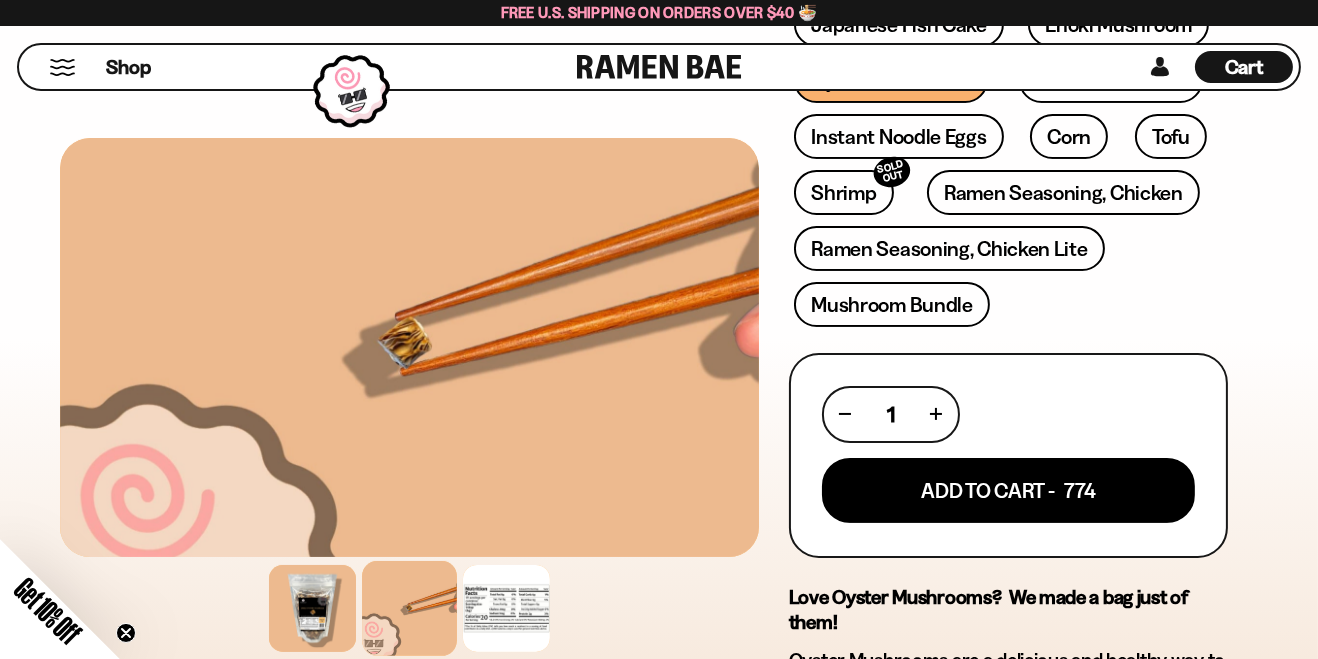 click at bounding box center [312, 608] 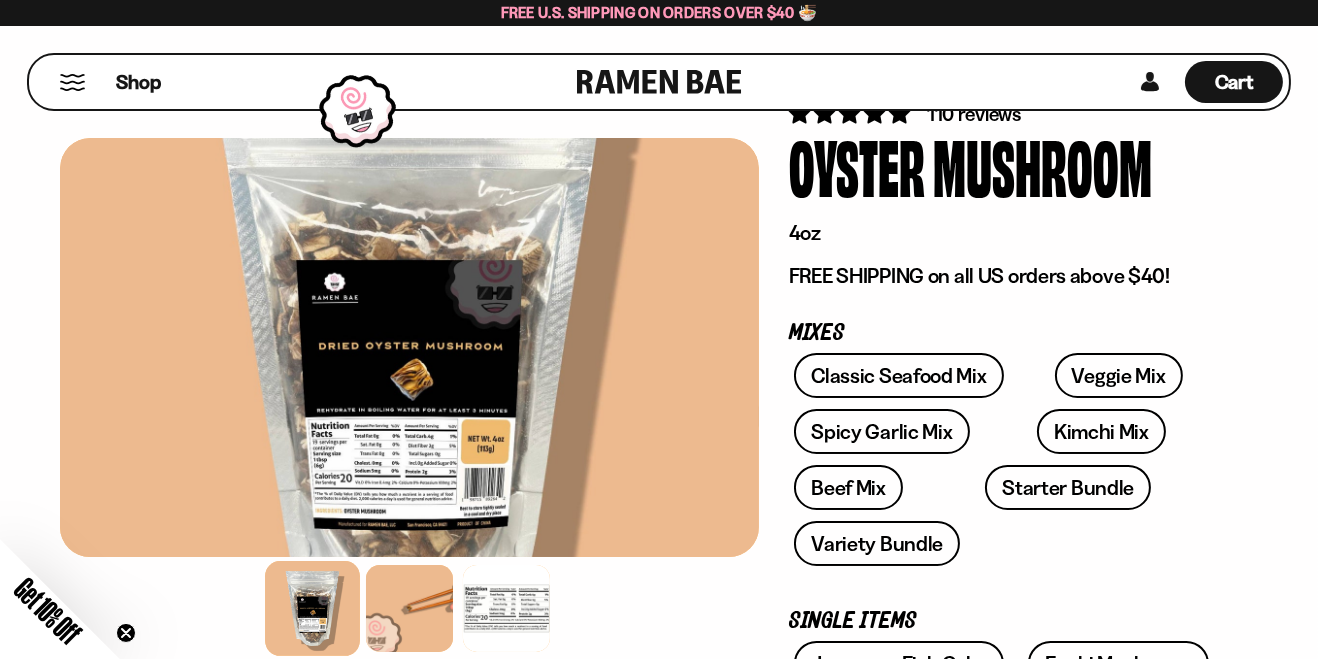 scroll, scrollTop: 0, scrollLeft: 0, axis: both 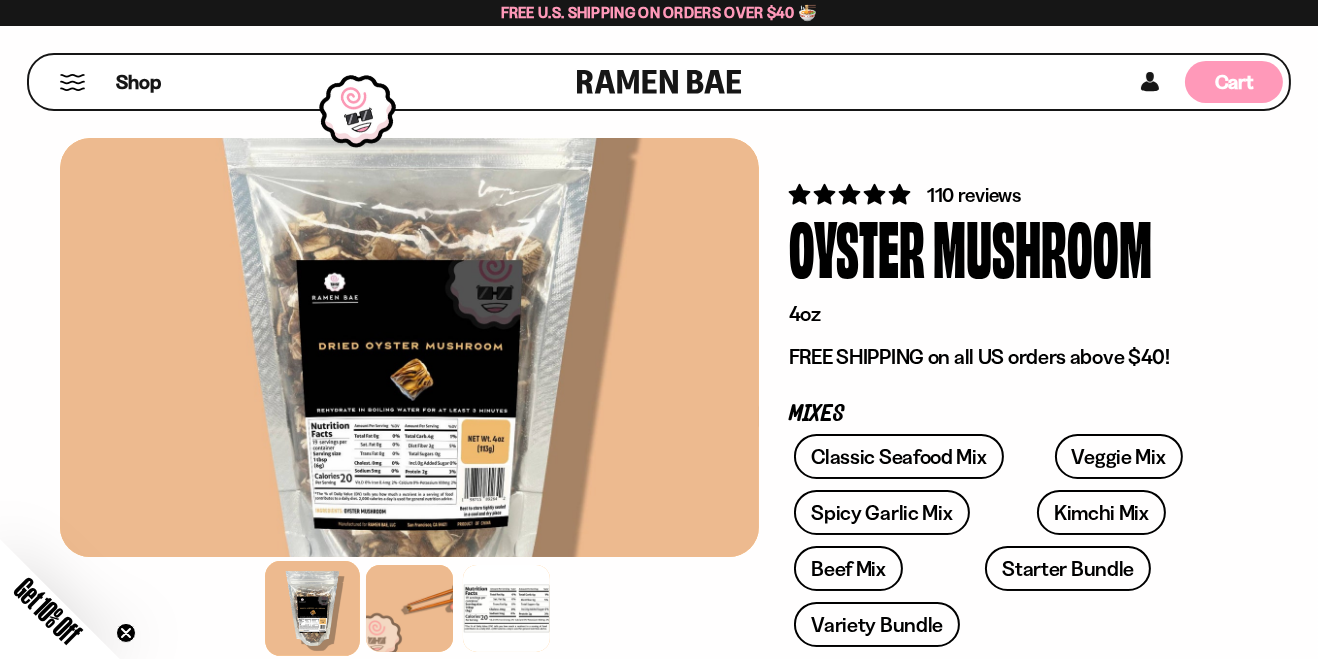 click on "Cart" at bounding box center [1234, 82] 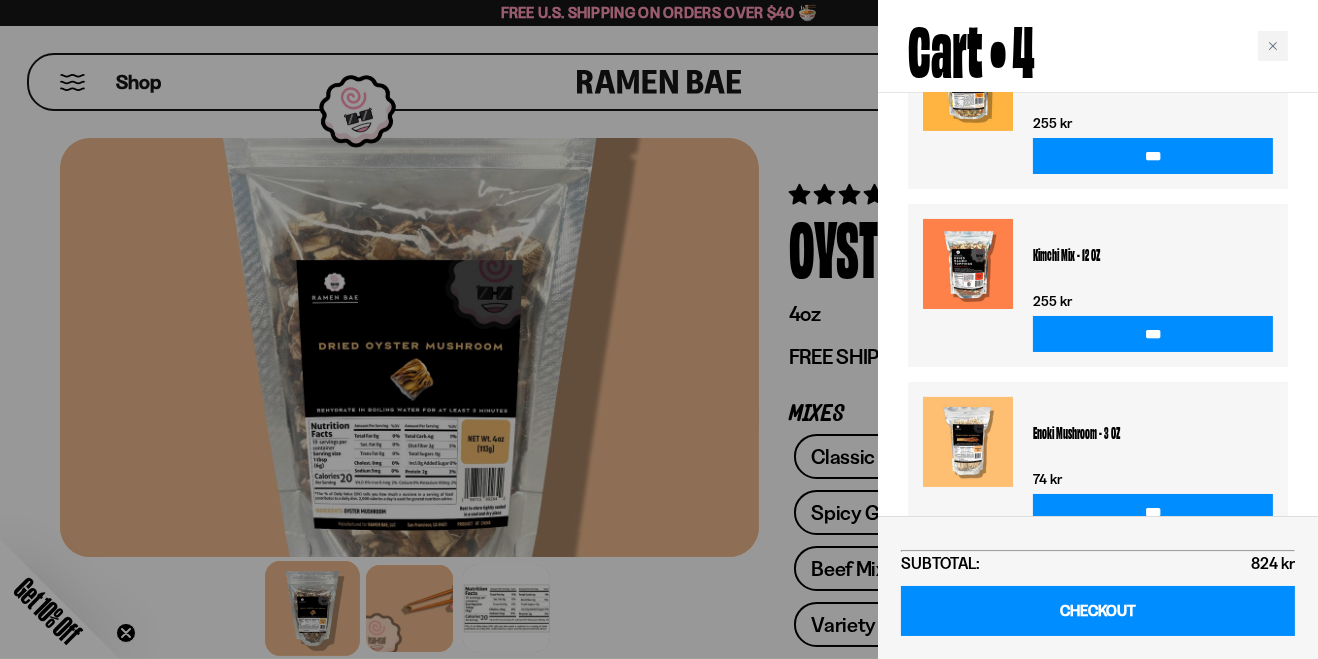 scroll, scrollTop: 947, scrollLeft: 0, axis: vertical 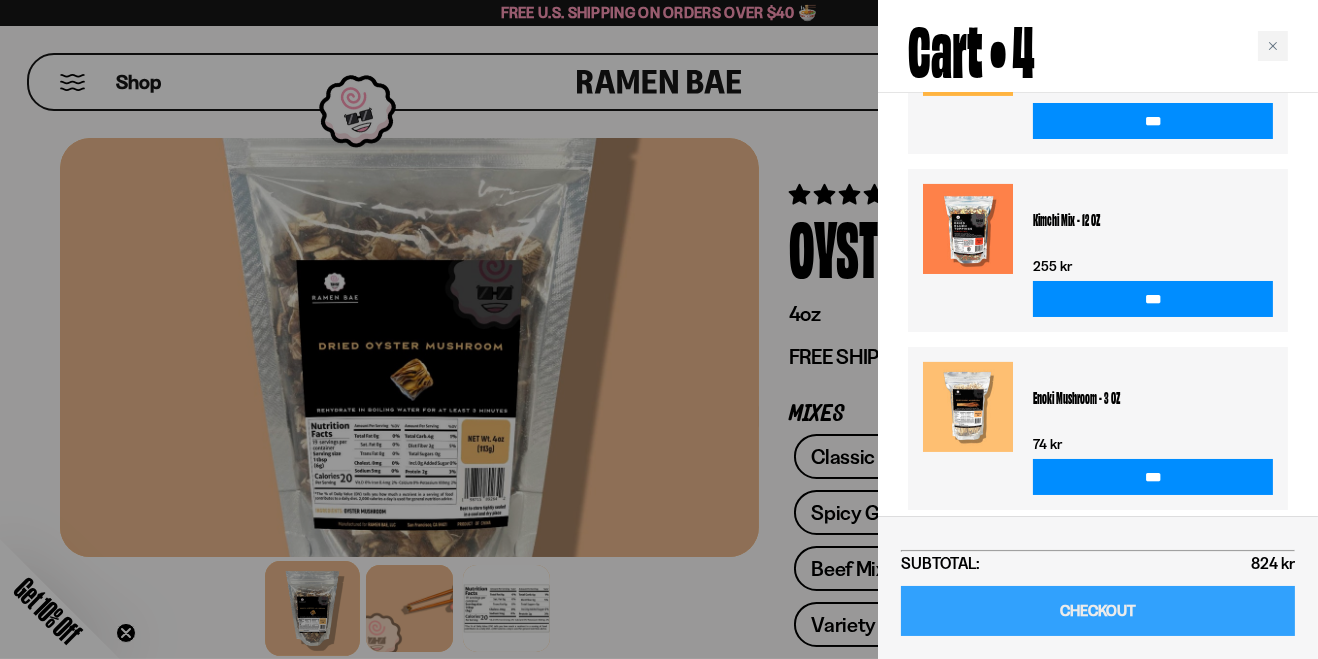 click on "CHECKOUT" at bounding box center (1098, 611) 